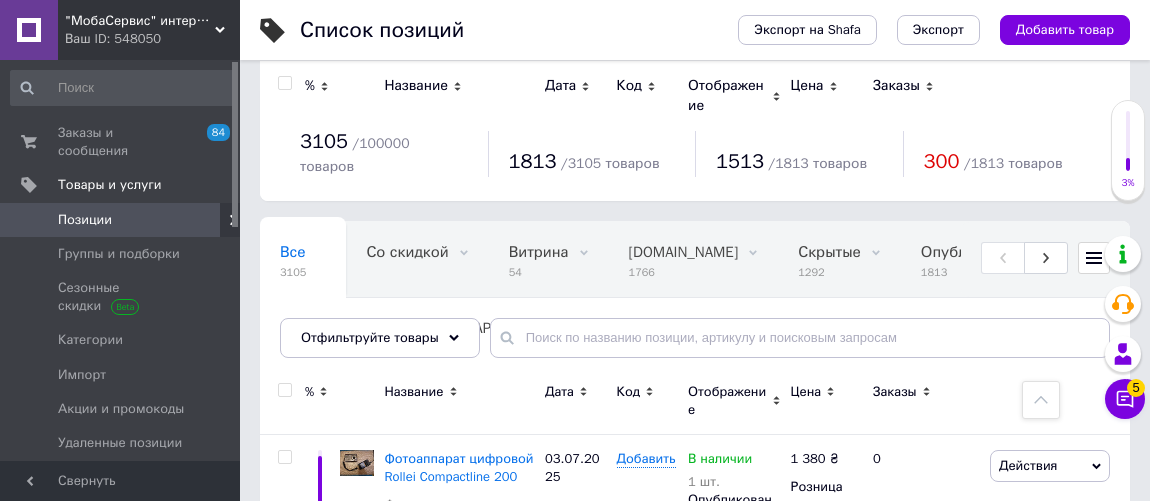 scroll, scrollTop: 2545, scrollLeft: 0, axis: vertical 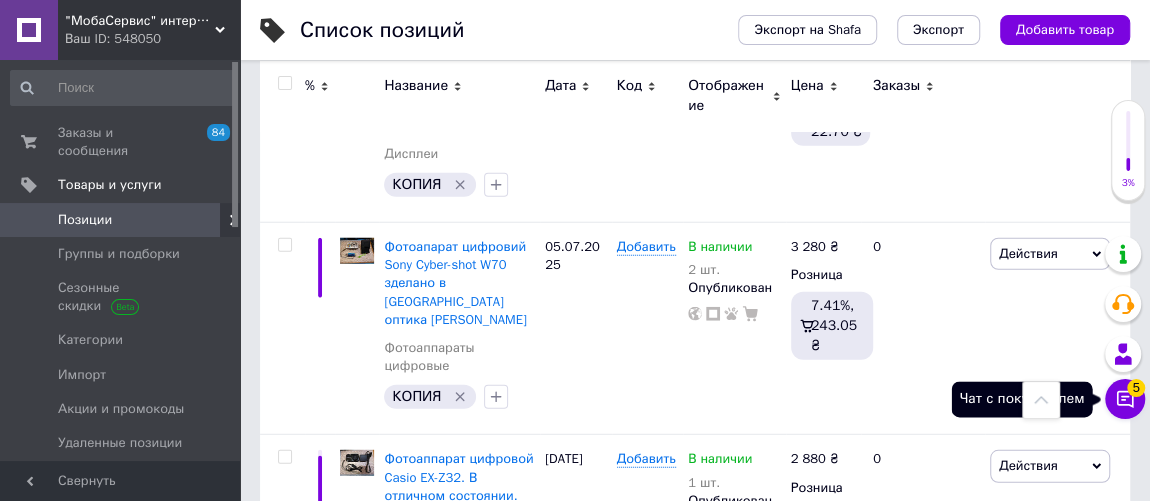 click 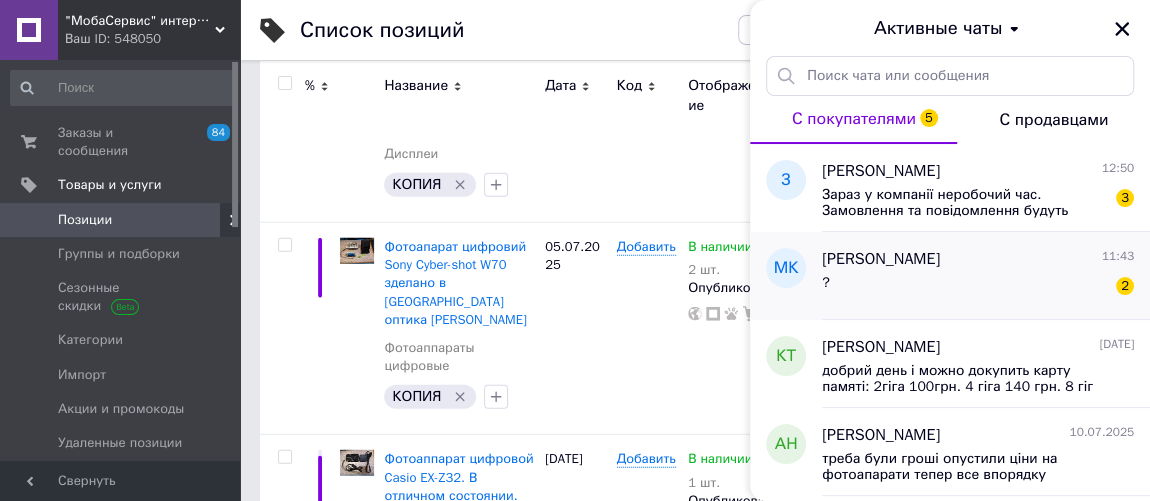 click on "[PERSON_NAME]" at bounding box center [881, 259] 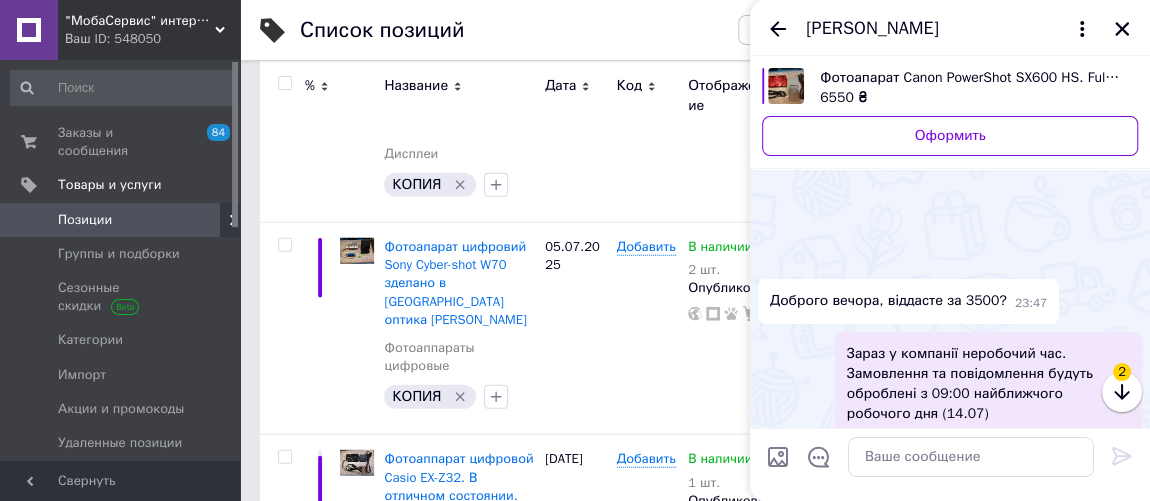 scroll, scrollTop: 795, scrollLeft: 0, axis: vertical 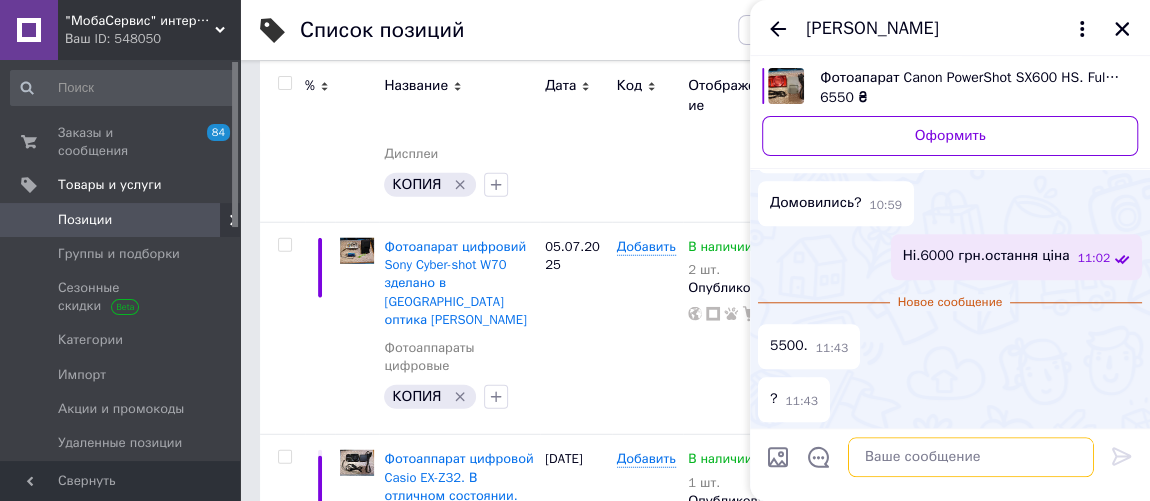 click at bounding box center [971, 457] 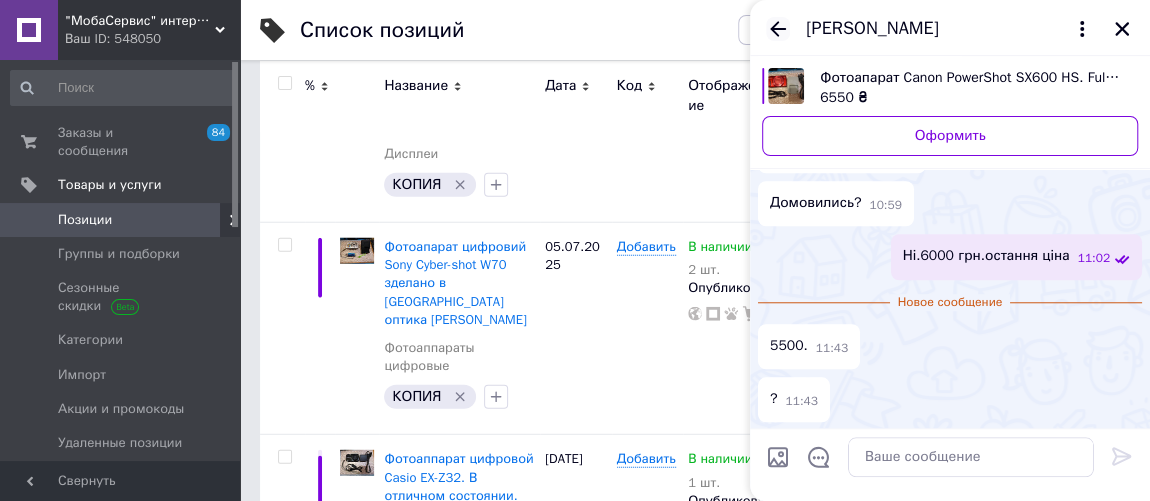 click 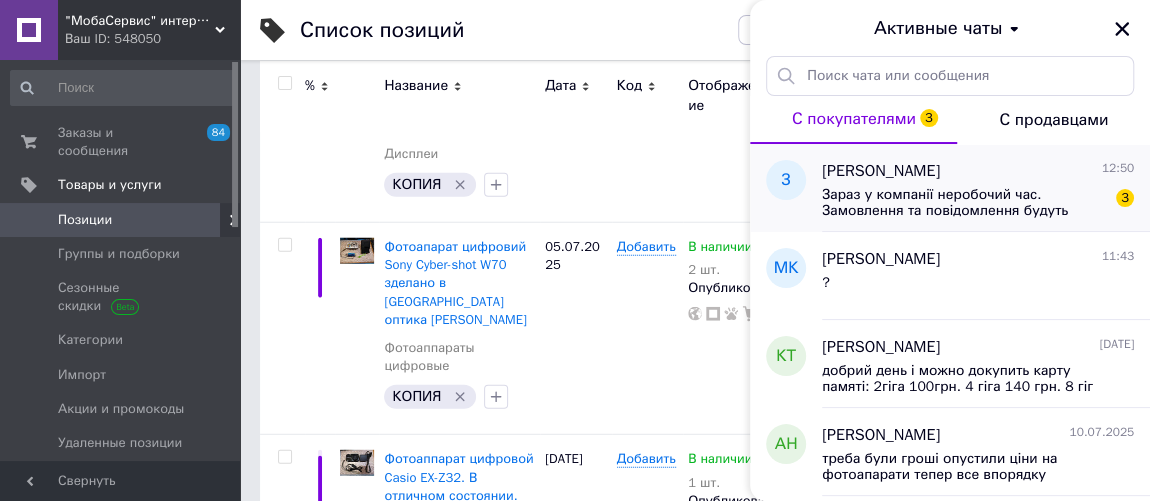 click on "[PERSON_NAME] 12:50" at bounding box center [978, 171] 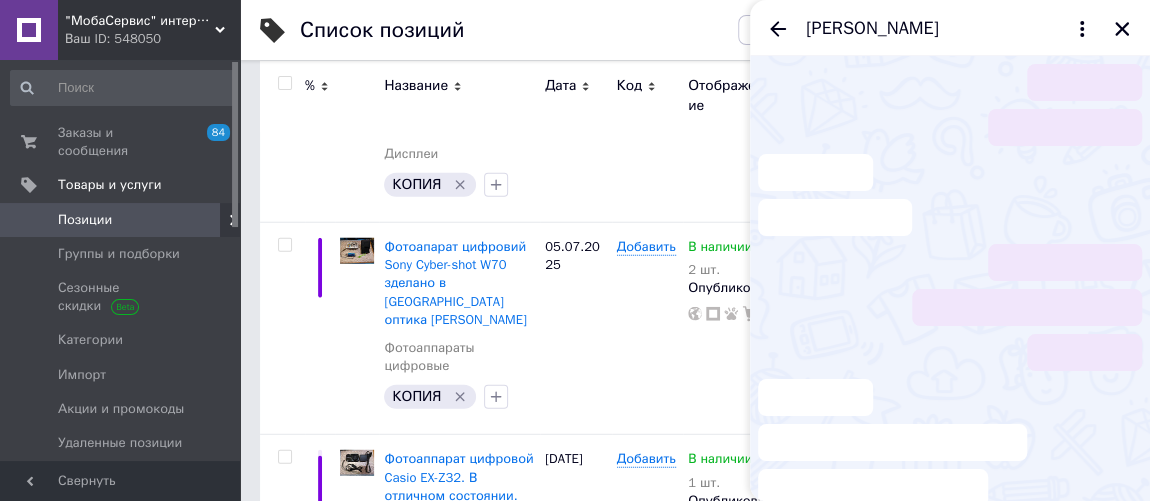 scroll, scrollTop: 113, scrollLeft: 0, axis: vertical 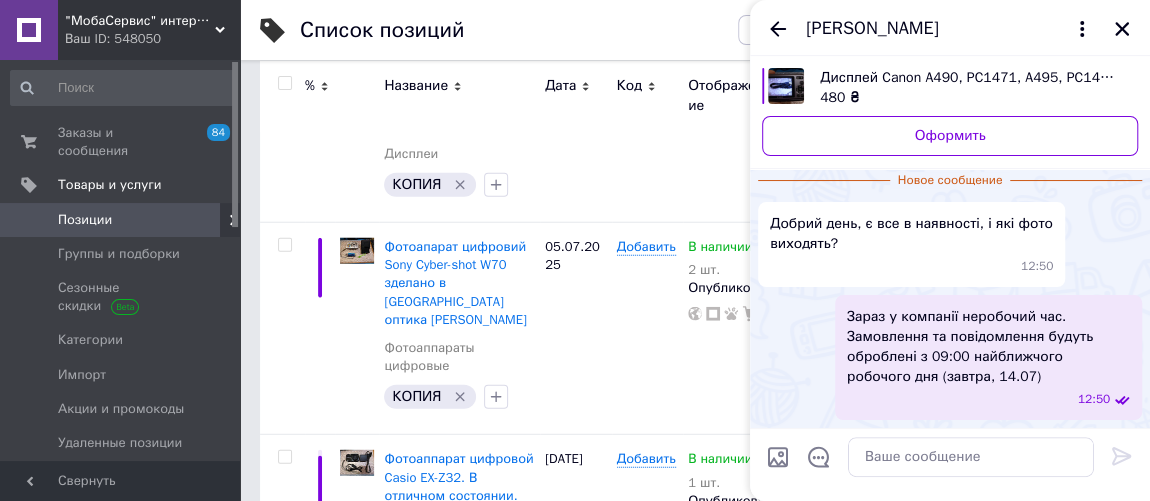 drag, startPoint x: 1127, startPoint y: 25, endPoint x: 458, endPoint y: 103, distance: 673.53174 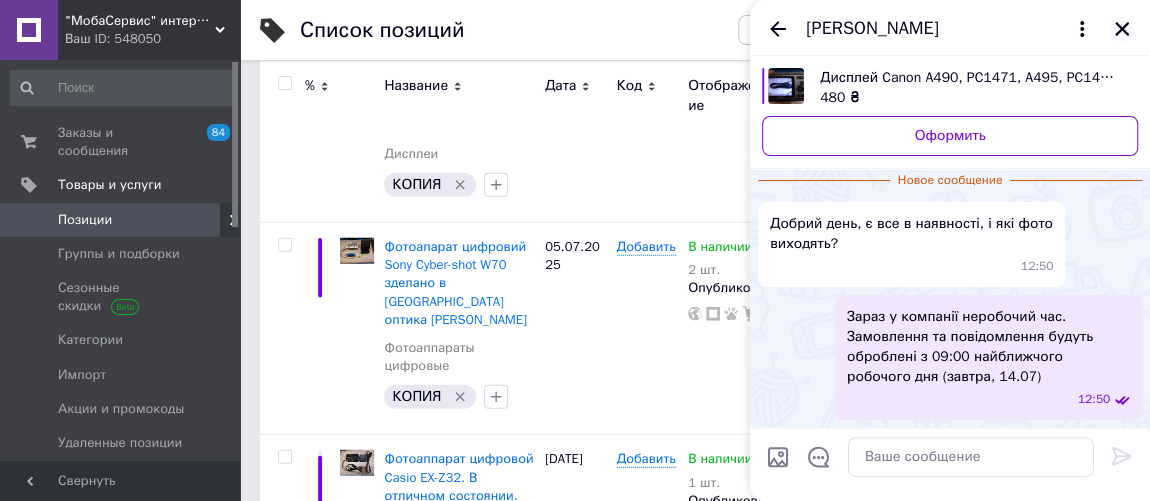 click 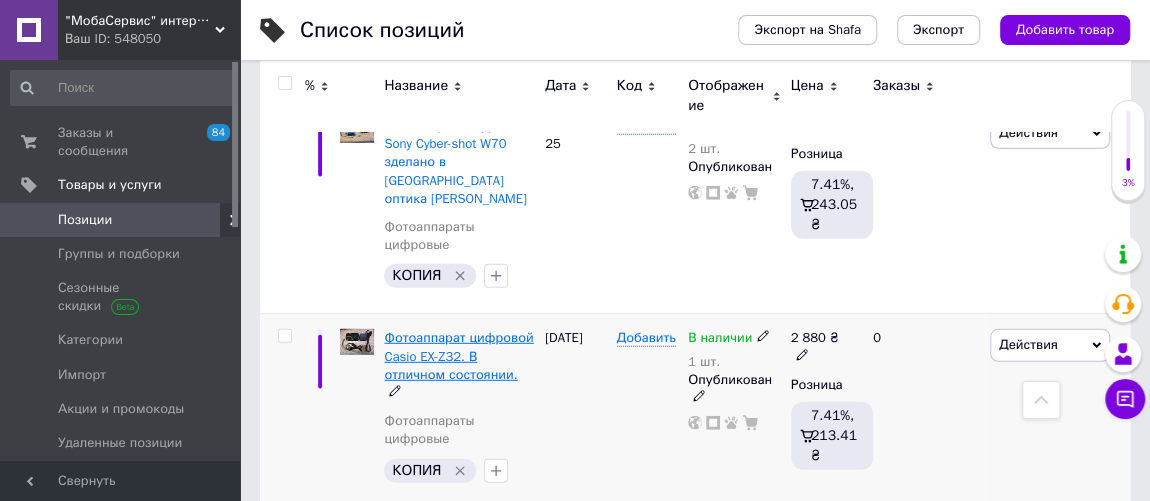 scroll, scrollTop: 2727, scrollLeft: 0, axis: vertical 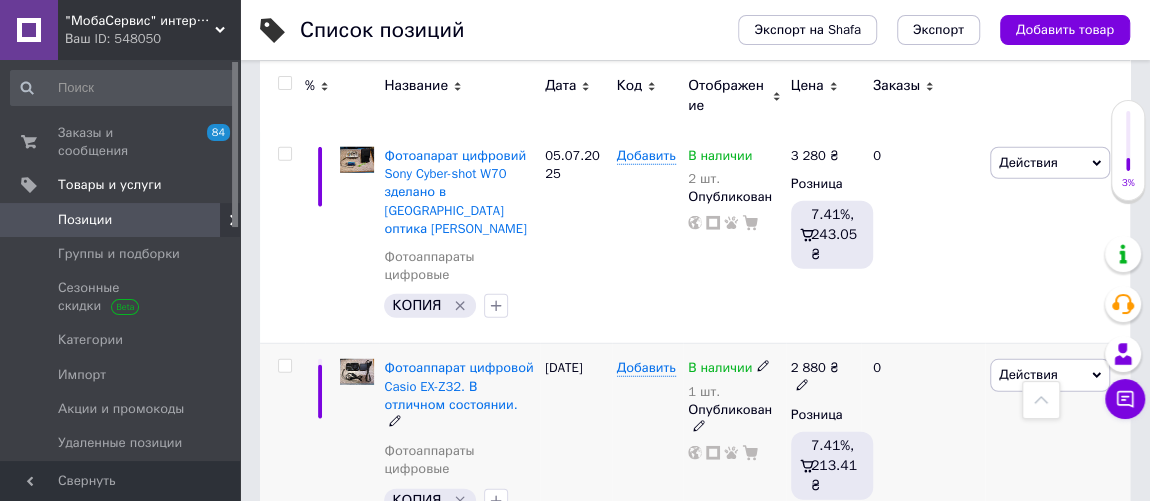 drag, startPoint x: 427, startPoint y: 339, endPoint x: 910, endPoint y: 289, distance: 485.5811 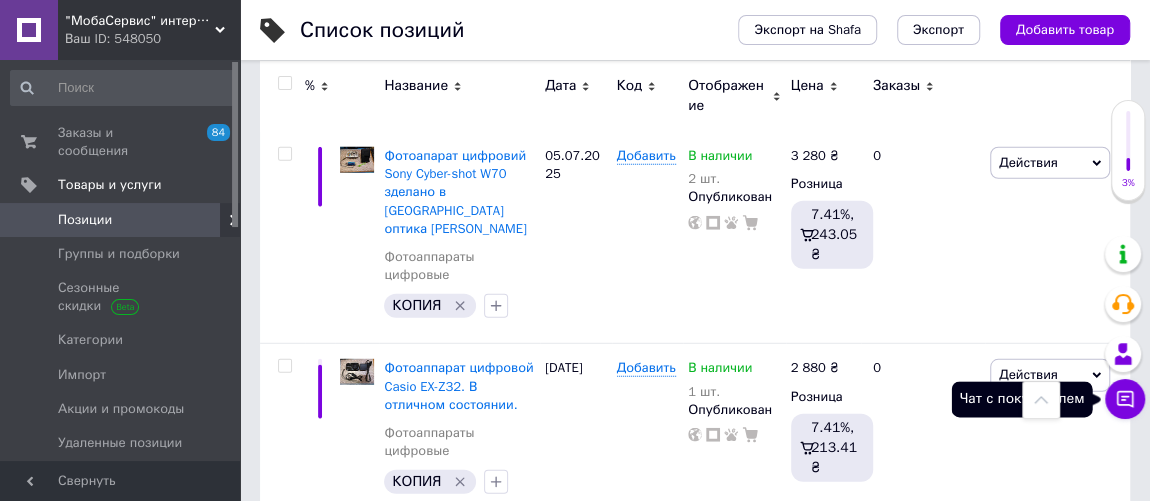 click on "Чат с покупателем" at bounding box center [1125, 399] 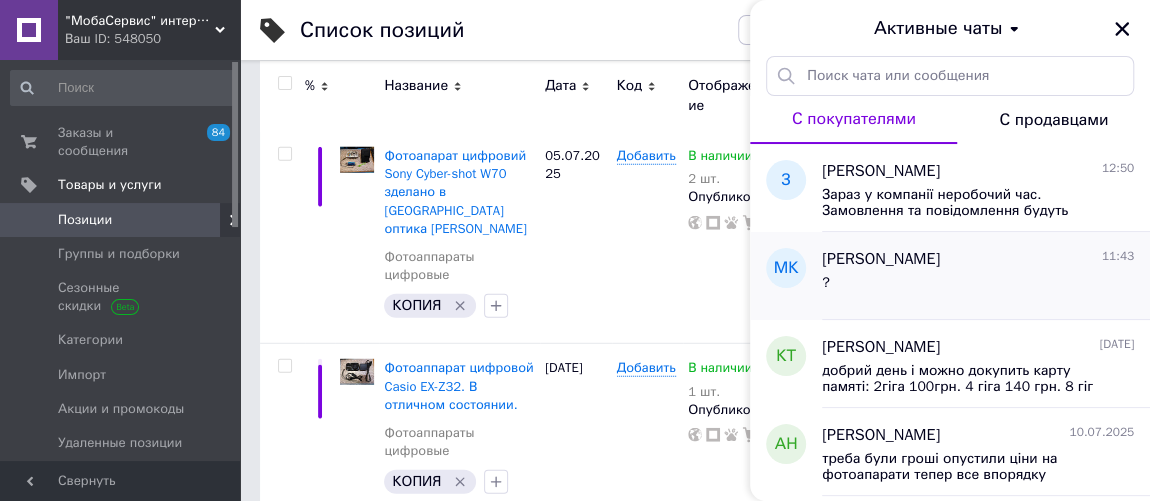 click on "[PERSON_NAME]" at bounding box center [881, 259] 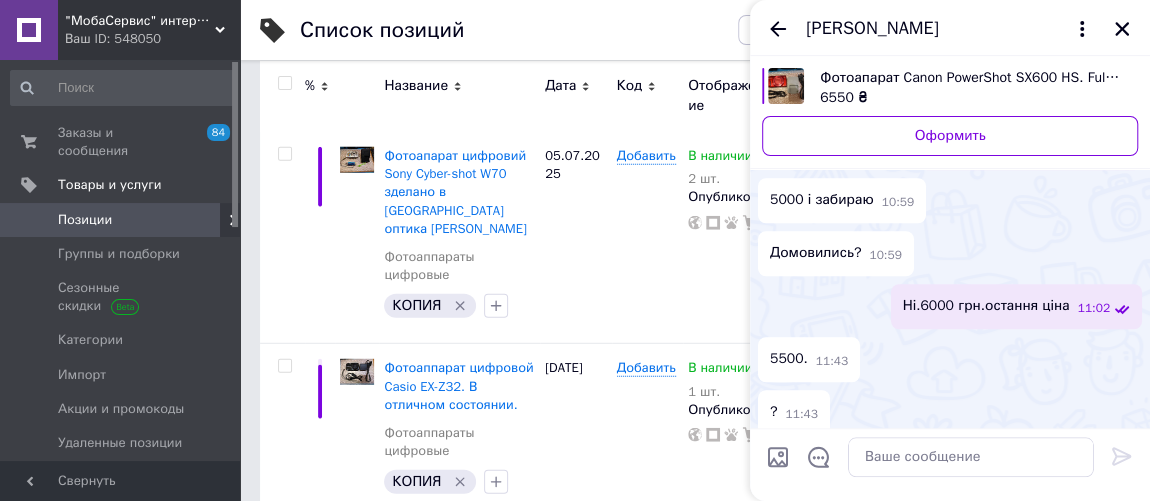 scroll, scrollTop: 708, scrollLeft: 0, axis: vertical 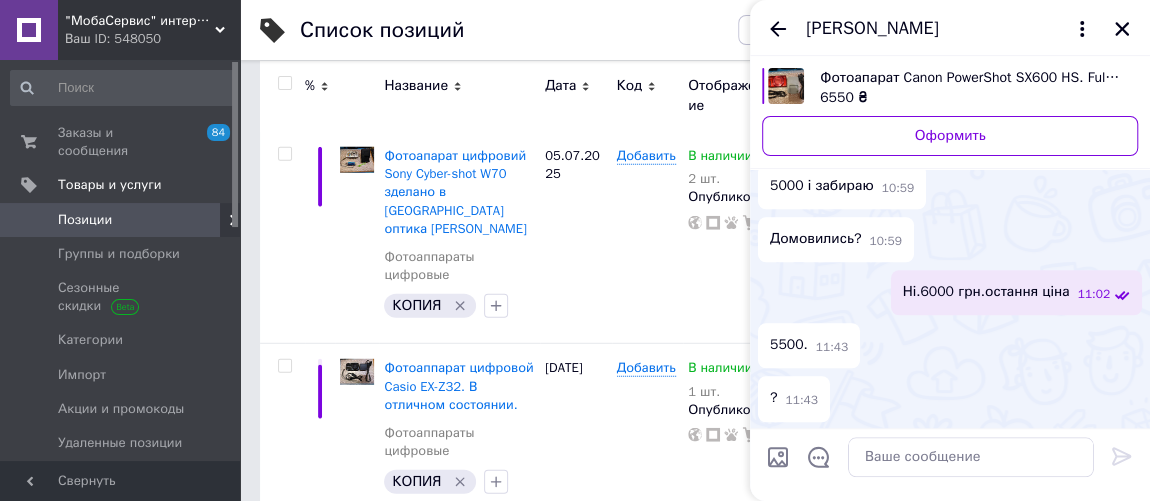 click on "Фотоапарат Canon PowerShot SX600 HS. Full HD (1920x1080).Wi-Fi ." at bounding box center [971, 78] 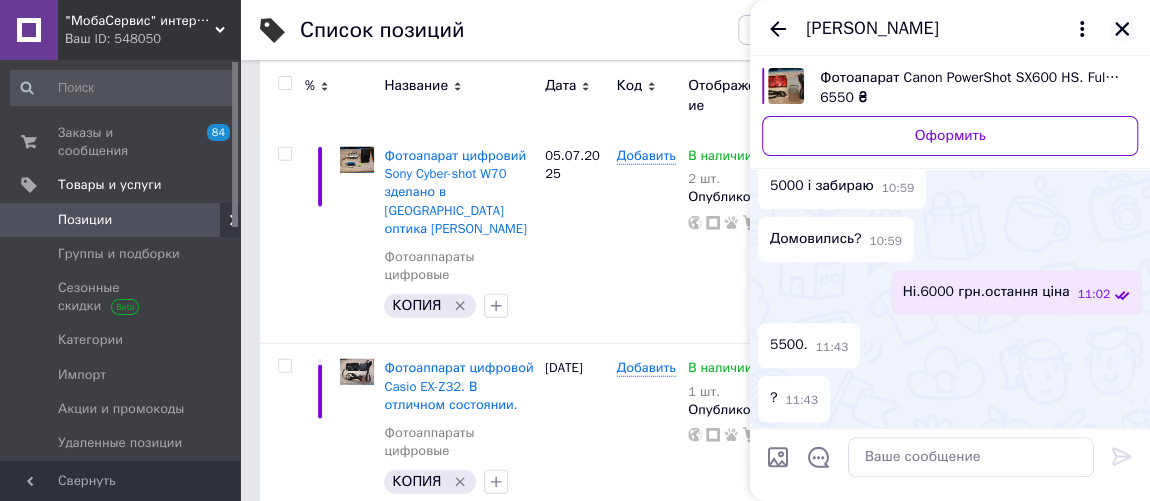 click 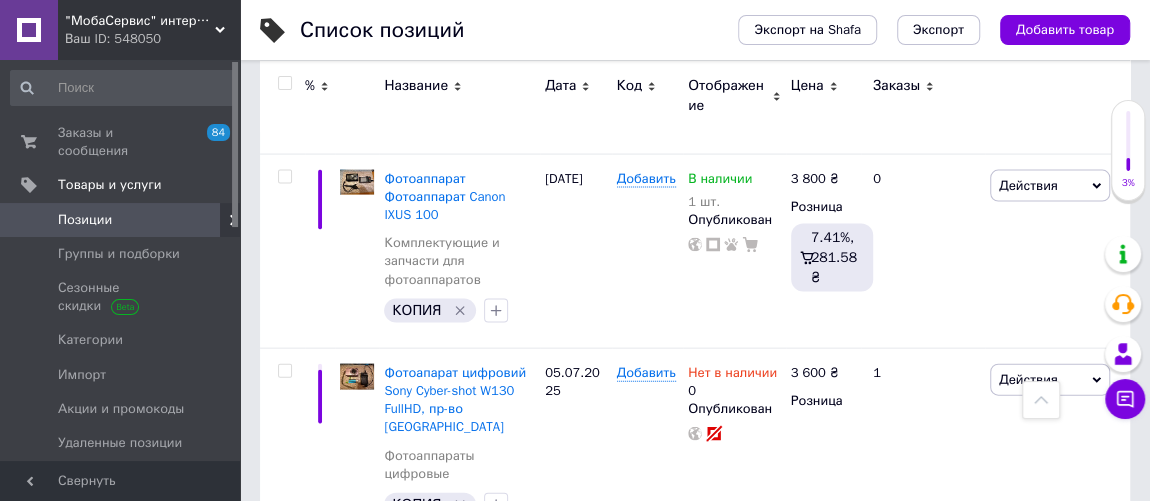 scroll, scrollTop: 1999, scrollLeft: 0, axis: vertical 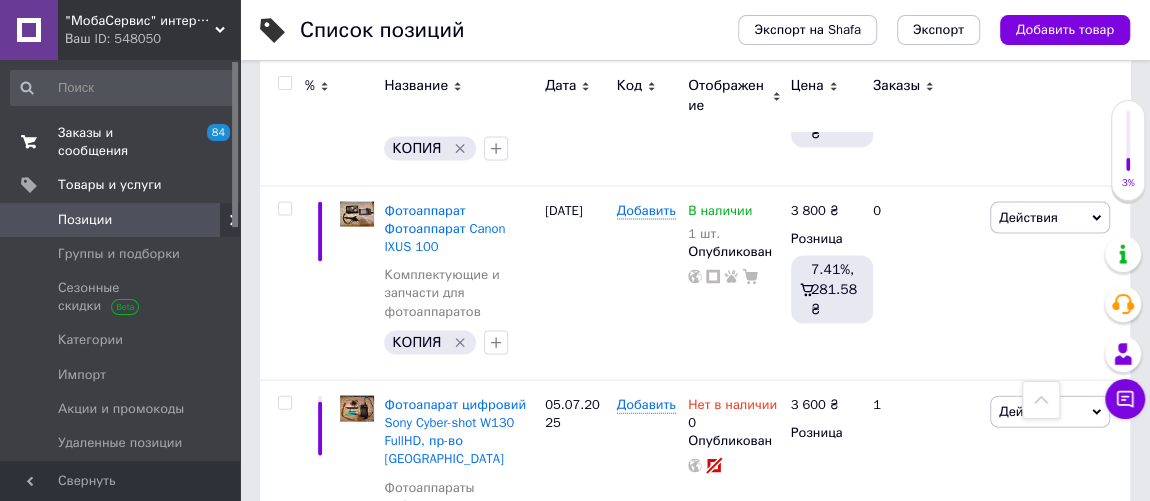 click on "Заказы и сообщения" at bounding box center (121, 142) 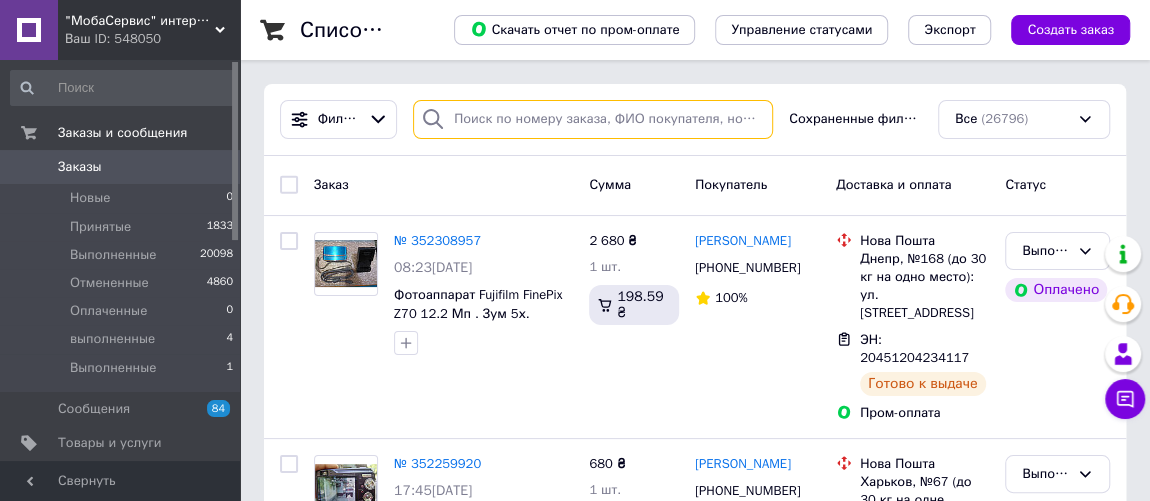 paste on "Фотоаппарат Canon PowerShot SX600 HS. Full HD (1920x1080).Wi-Fi" 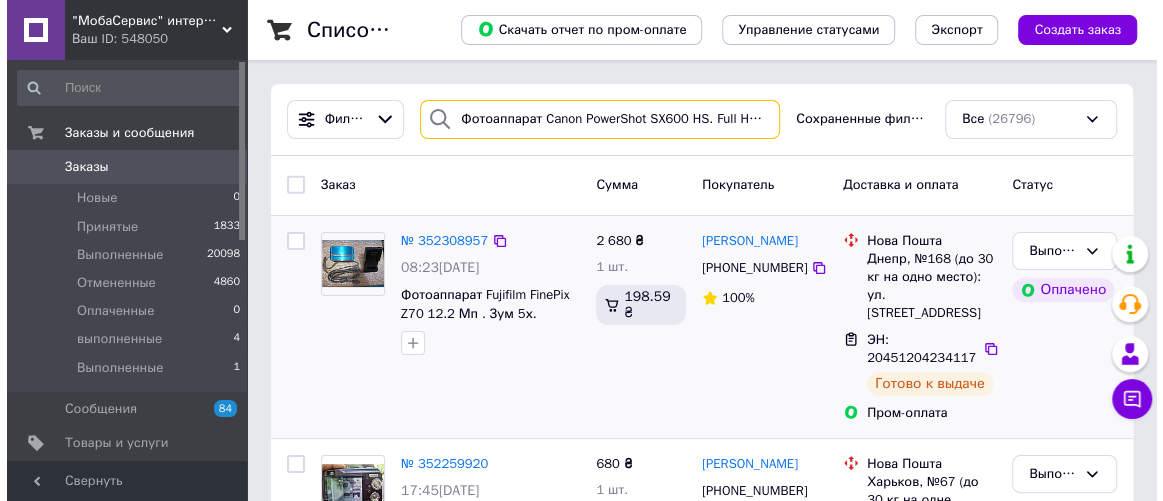 scroll, scrollTop: 0, scrollLeft: 118, axis: horizontal 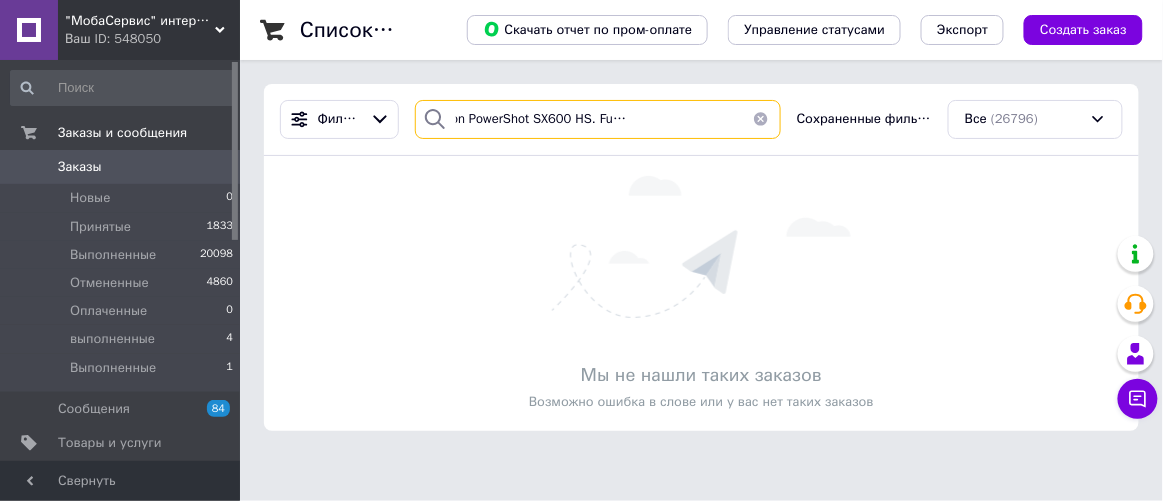 drag, startPoint x: 618, startPoint y: 115, endPoint x: 811, endPoint y: 117, distance: 193.01036 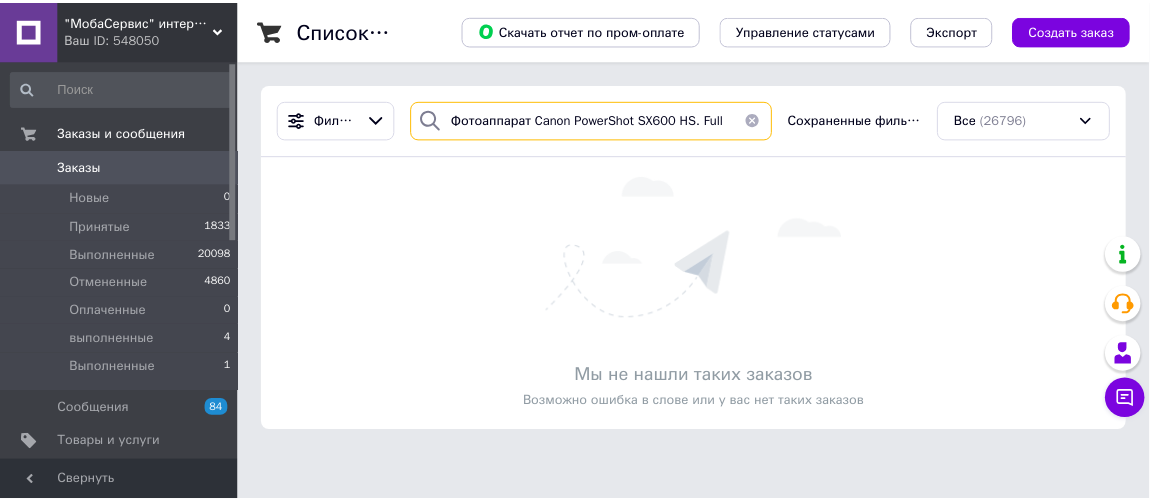 scroll, scrollTop: 0, scrollLeft: 0, axis: both 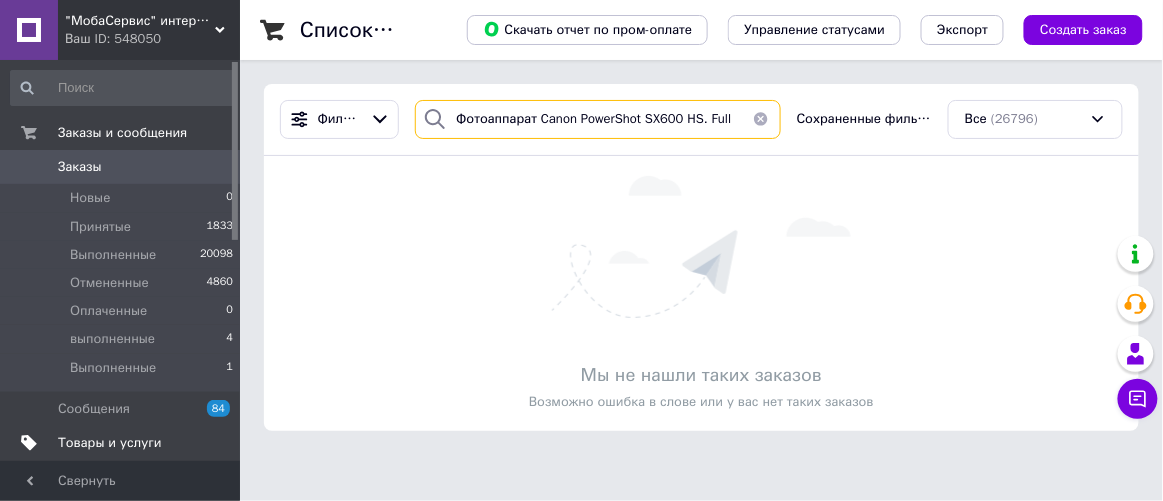 type on "Фотоаппарат Canon PowerShot SX600 HS. Full" 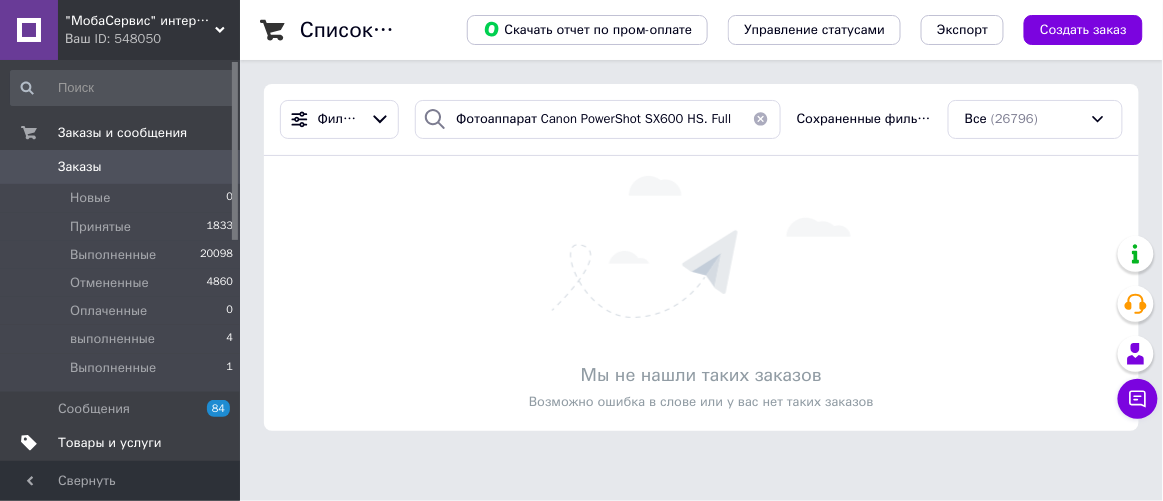 click on "Товары и услуги" at bounding box center (110, 443) 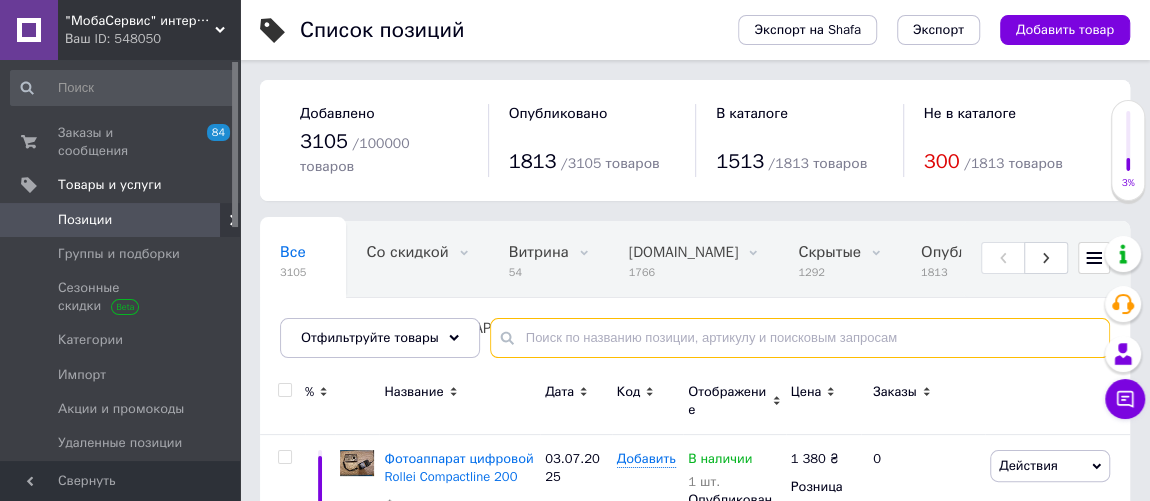 paste on "Фотоаппарат Canon PowerShot SX600 HS. Full HD (1920x1080).Wi-Fi" 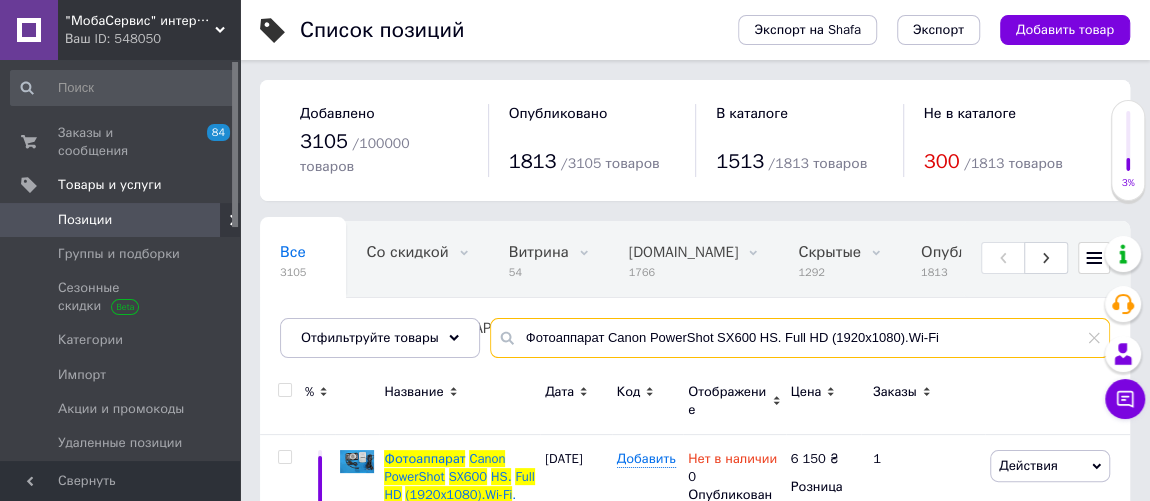 type on "Фотоаппарат Canon PowerShot SX600 HS. Full HD (1920x1080).Wi-Fi" 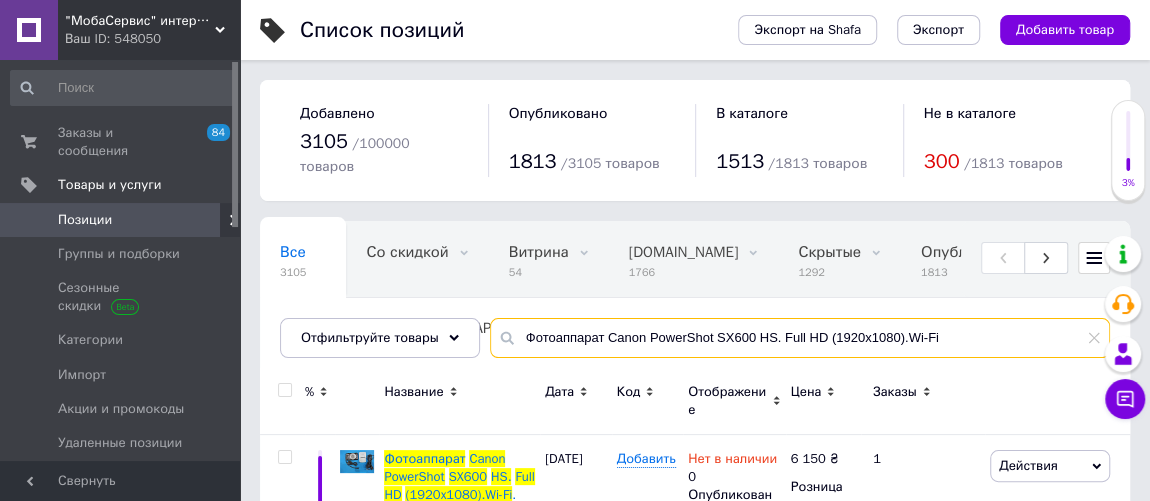 scroll, scrollTop: 90, scrollLeft: 0, axis: vertical 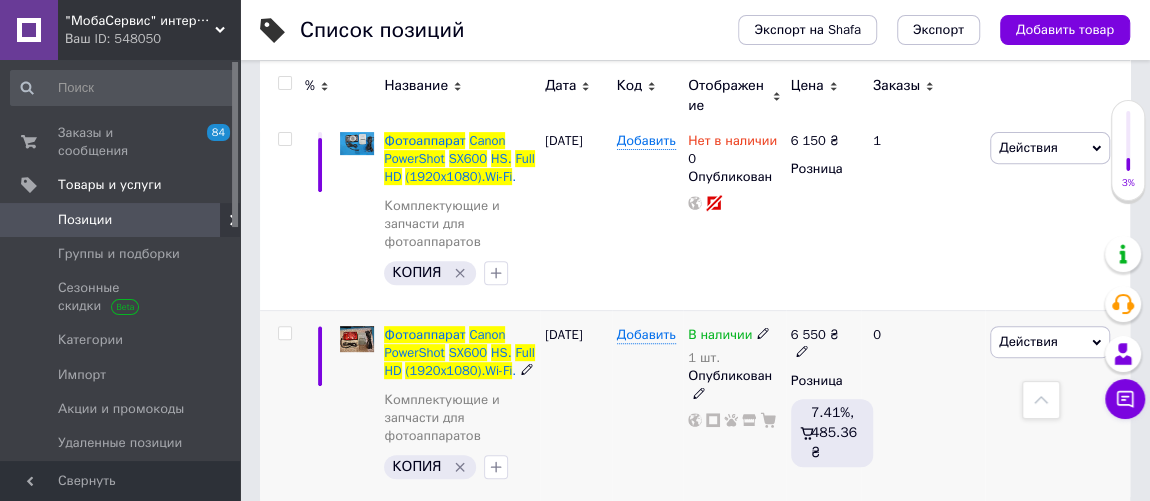 click on "Действия" at bounding box center [1028, 341] 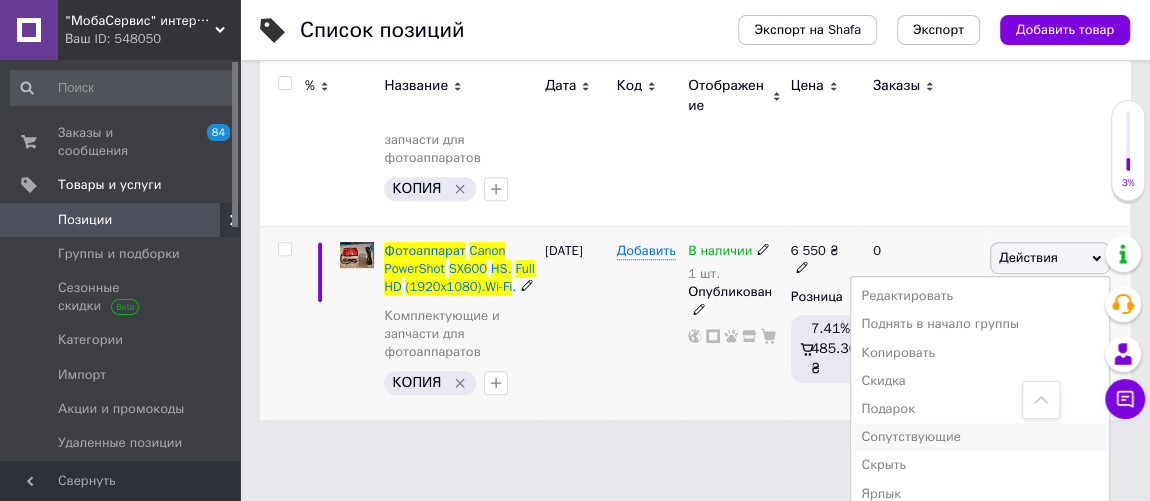 scroll, scrollTop: 475, scrollLeft: 0, axis: vertical 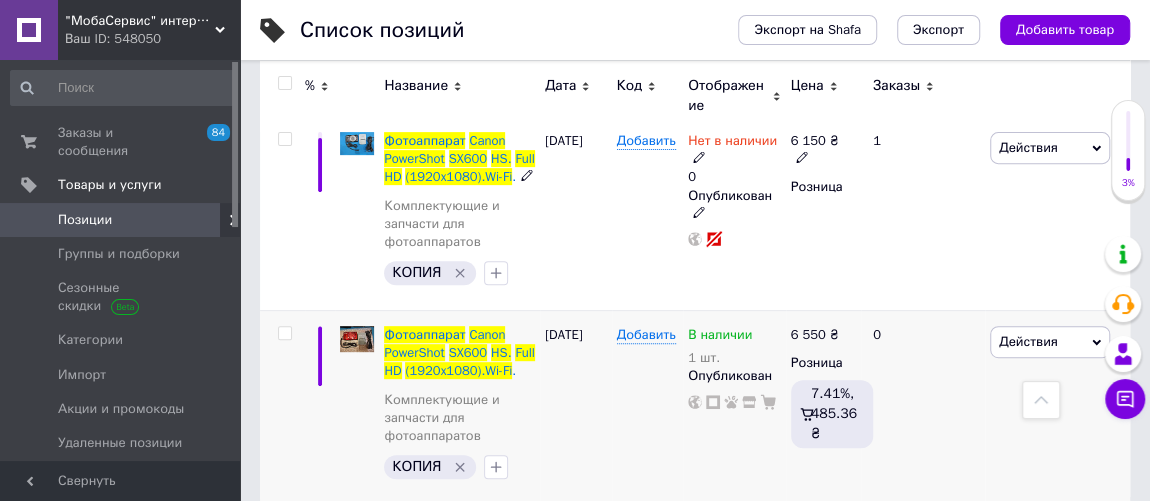 click on "% Название Дата Код Отображение Цена Заказы Фотоаппарат   Canon   PowerShot   SX600   HS.    Full   HD   (1920x1080).Wi-Fi  . Комплектующие и запчасти для фотоаппаратов КОПИЯ   [DATE] Добавить Нет в наличии 0 Опубликован 6 150   ₴ Розница 1 Действия Редактировать Поднять в начало группы Копировать Скидка Подарок Сопутствующие Скрыть Ярлык Добавить на витрину Добавить в кампанию Каталог ProSale Удалить Фотоаппарат   Canon   PowerShot   SX600   HS.    Full   HD   (1920x1080).Wi-Fi  . Комплектующие и запчасти для фотоаппаратов КОПИЯ   [DATE] Добавить В наличии 1 шт. Опубликован 6 550   ₴ Розница 7.41%, 485.36 ₴ 0 Действия Скидка" at bounding box center (695, 277) 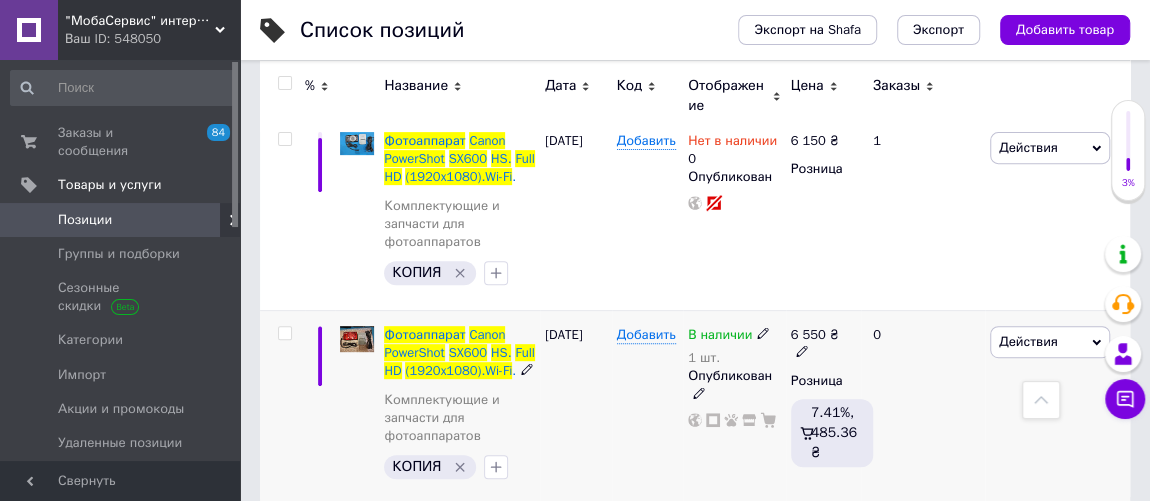 click on "В наличии" at bounding box center [720, 337] 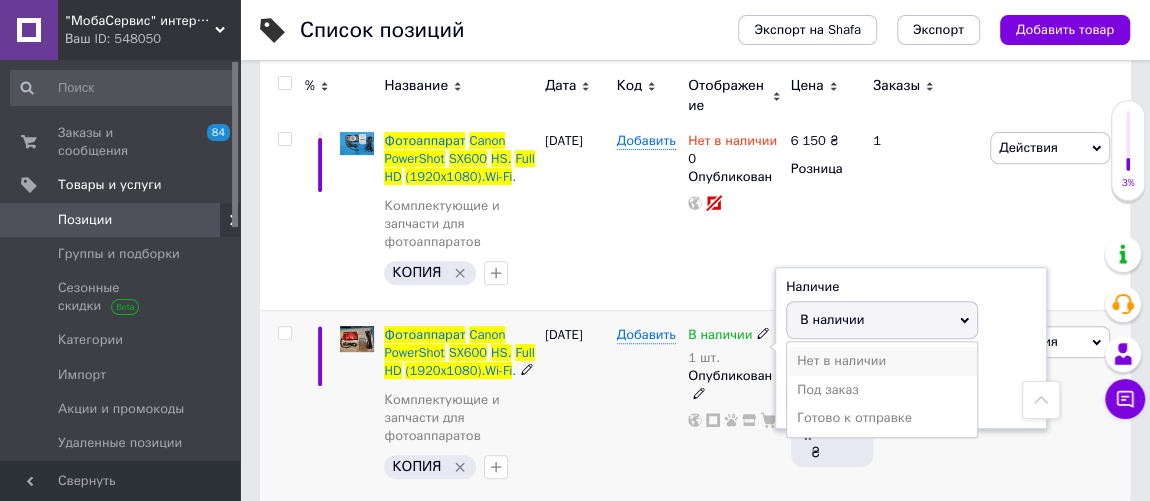 click on "Нет в наличии" at bounding box center (882, 361) 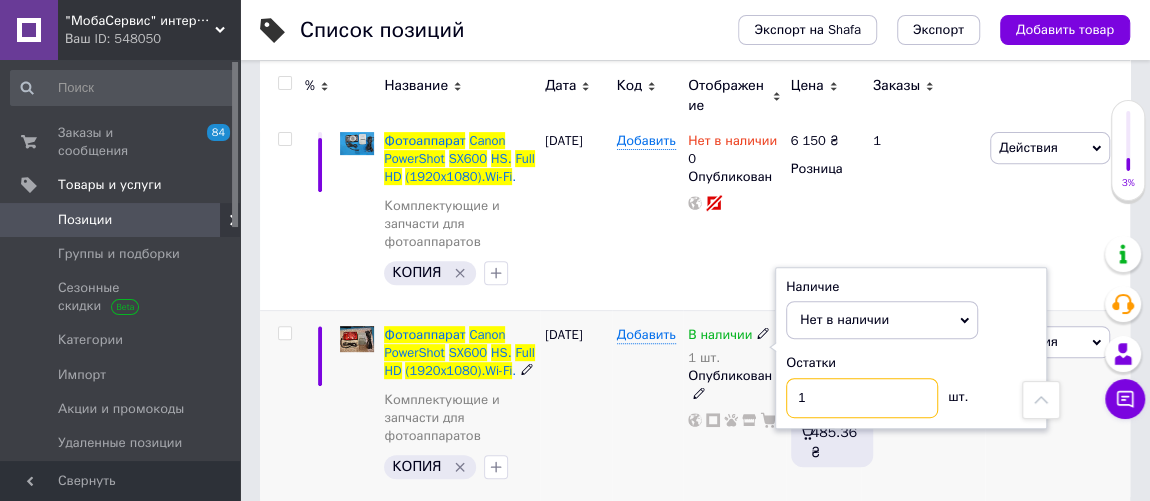 click on "1" at bounding box center (862, 398) 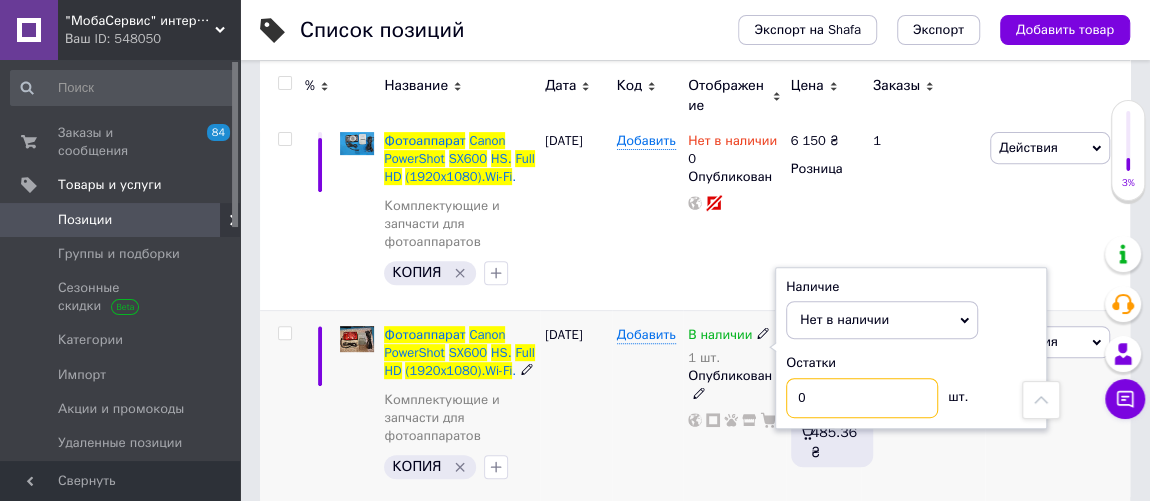 type on "0" 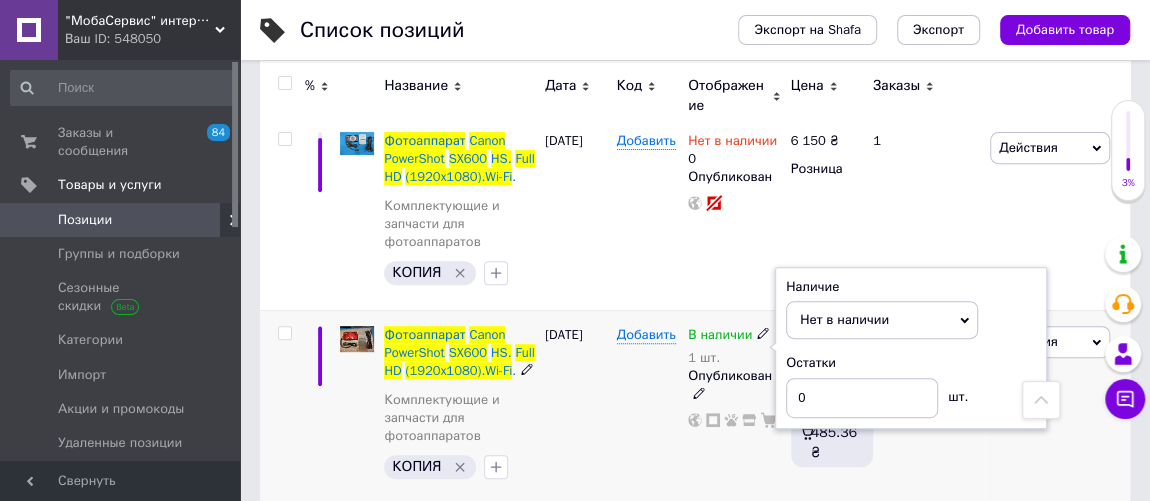 click on "0" at bounding box center (923, 408) 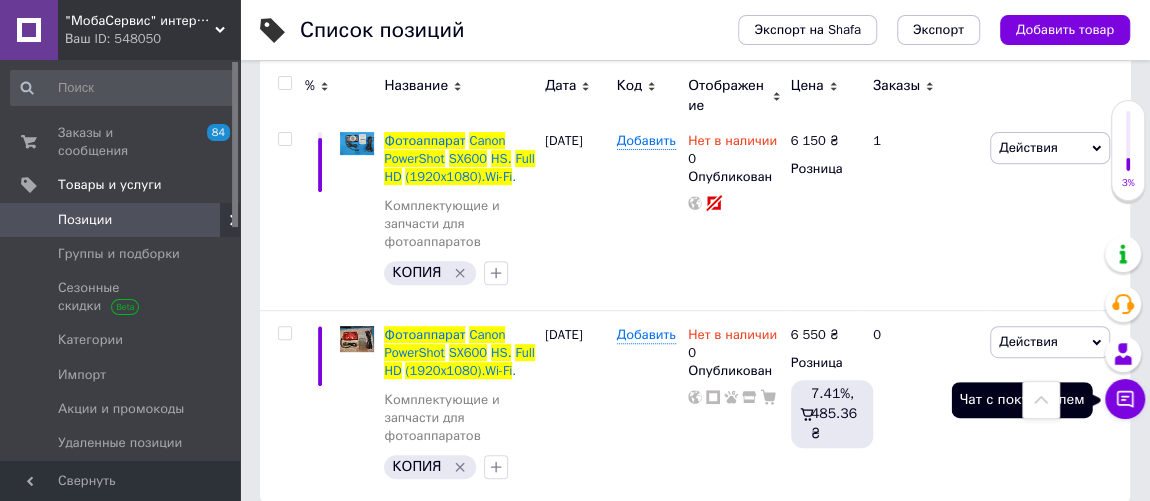 click 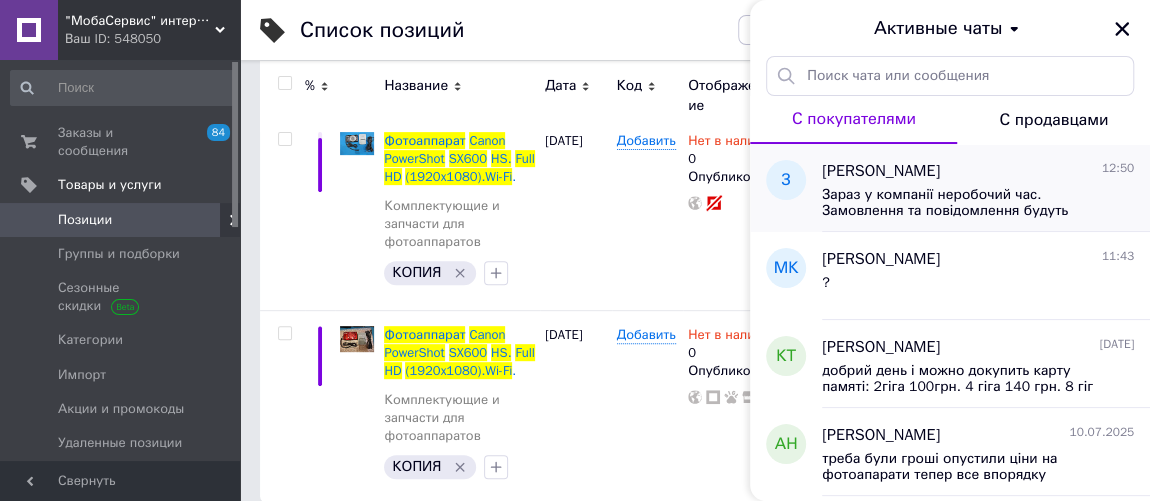click on "Зараз у компанії неробочий час. Замовлення та повідомлення будуть оброблені з 09:00 найближчого робочого дня (завтра, 14.07)" at bounding box center (964, 203) 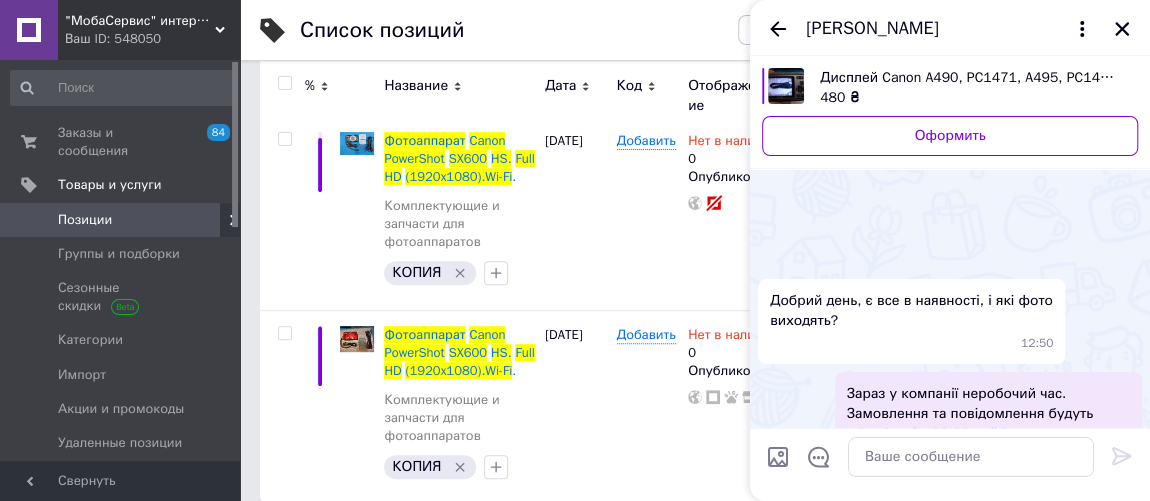 scroll, scrollTop: 98, scrollLeft: 0, axis: vertical 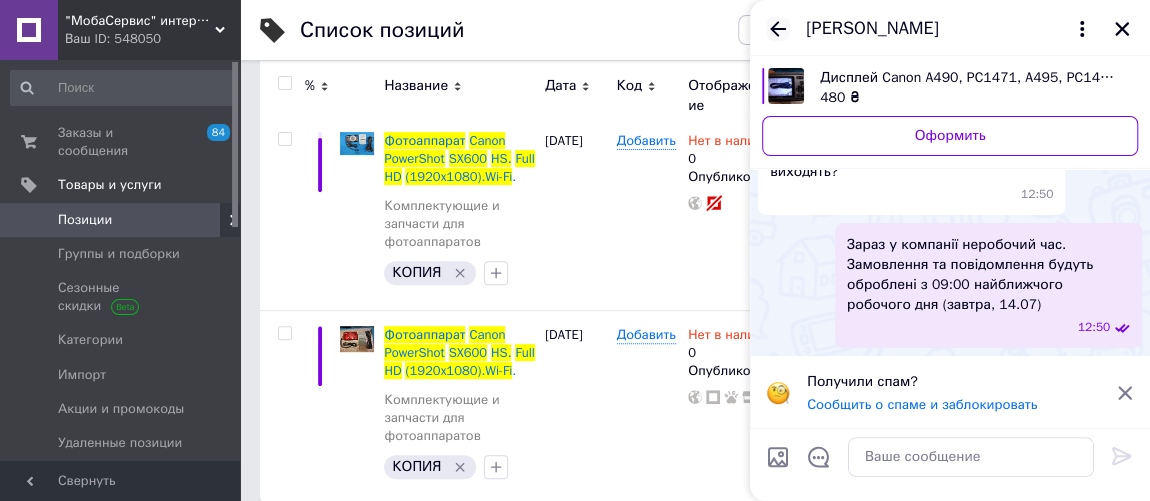 click 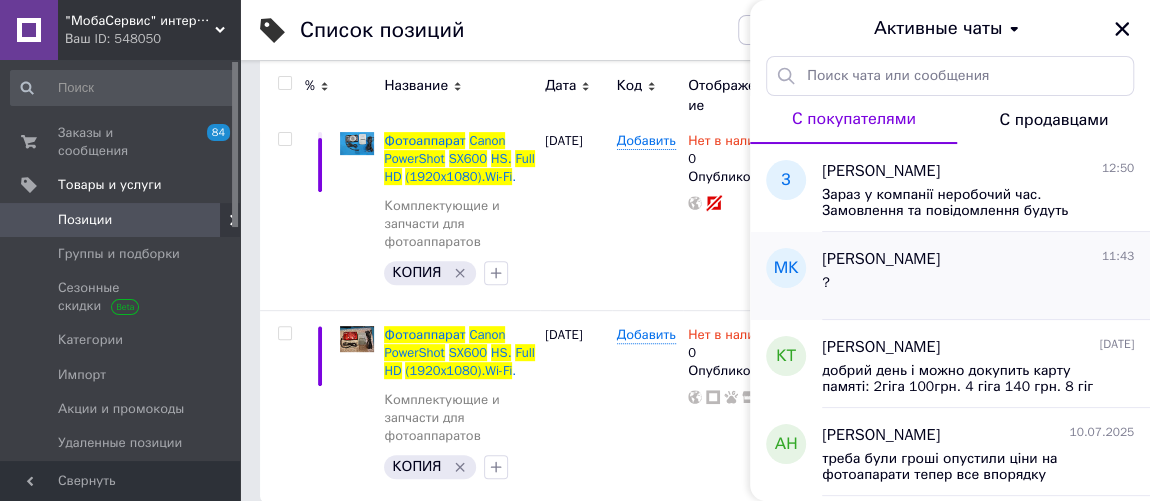 click on "?" at bounding box center [978, 287] 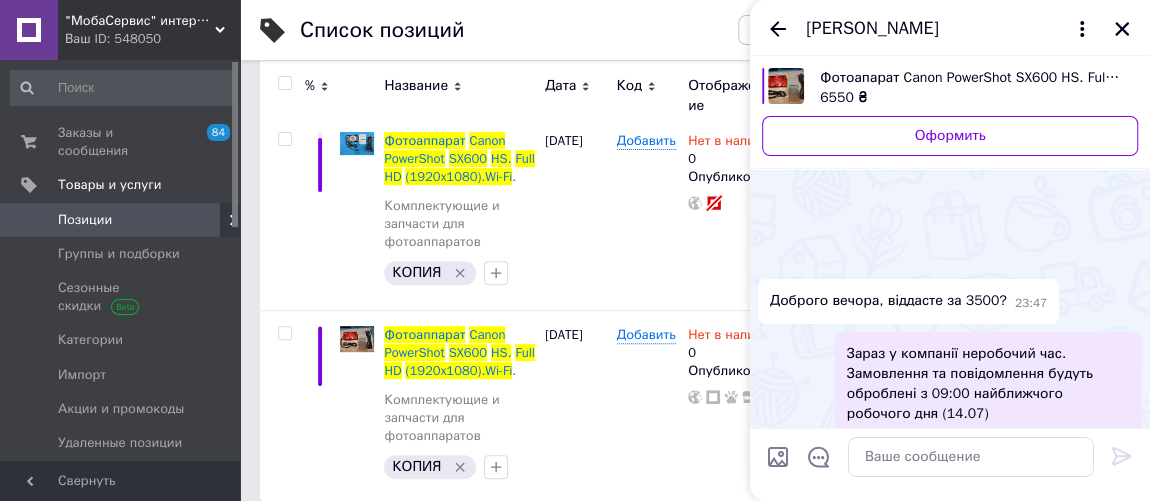 scroll, scrollTop: 759, scrollLeft: 0, axis: vertical 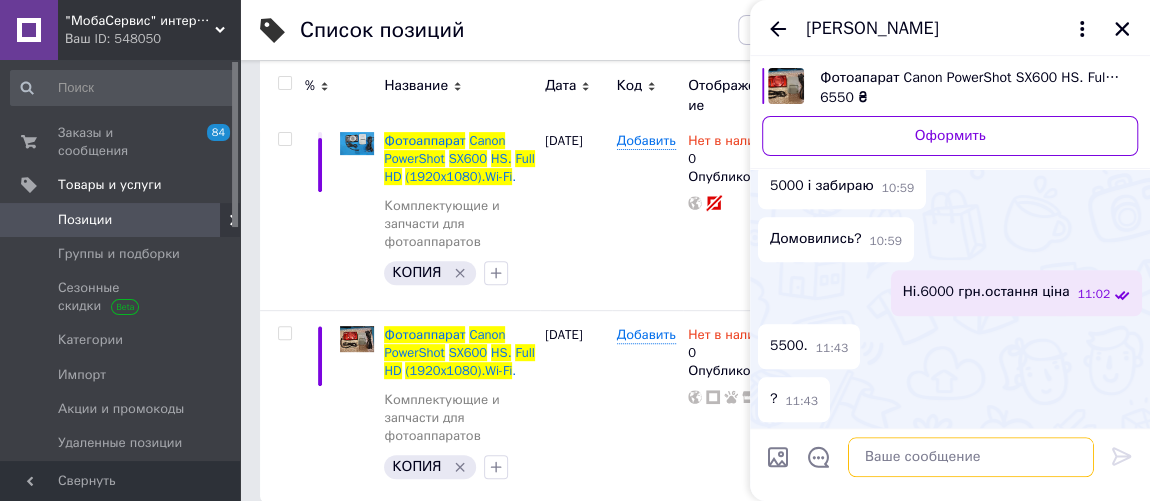 click at bounding box center [971, 457] 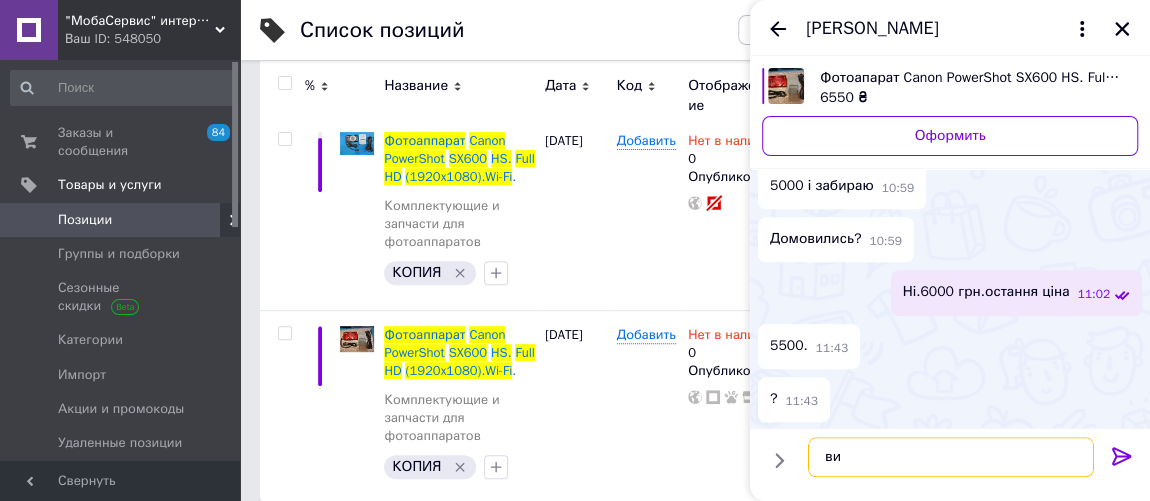 scroll, scrollTop: 707, scrollLeft: 0, axis: vertical 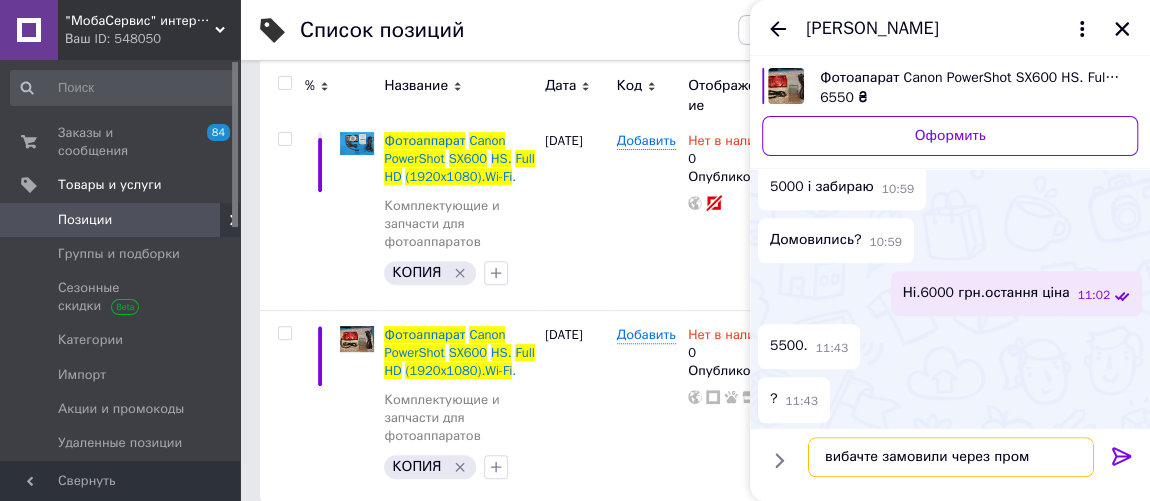 type on "вибачте замовили через пром" 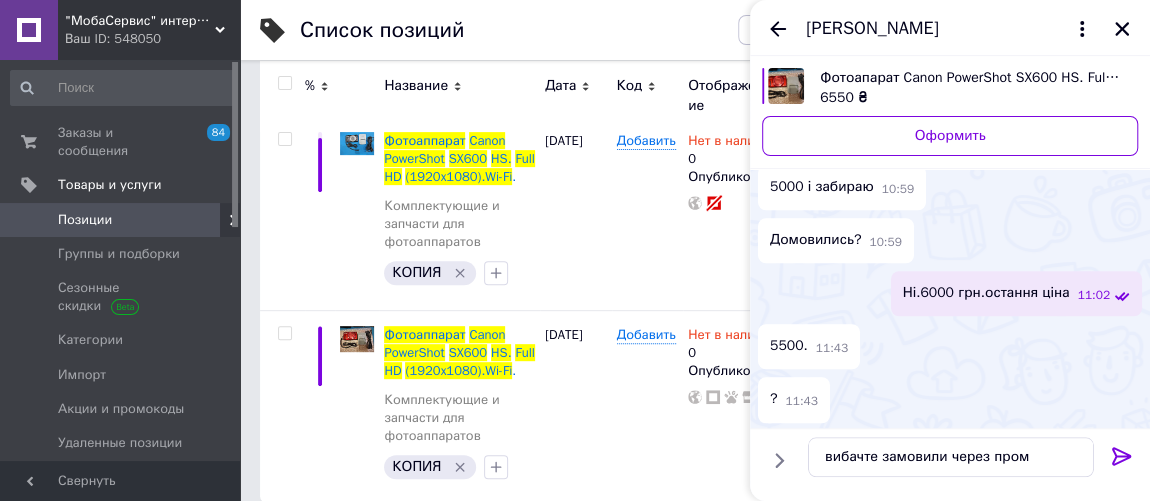 click 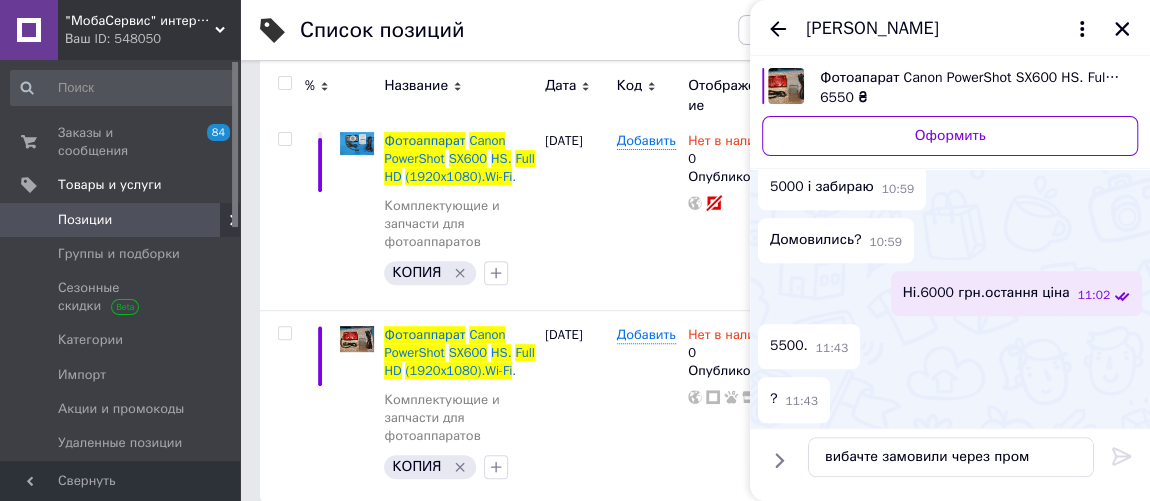 type 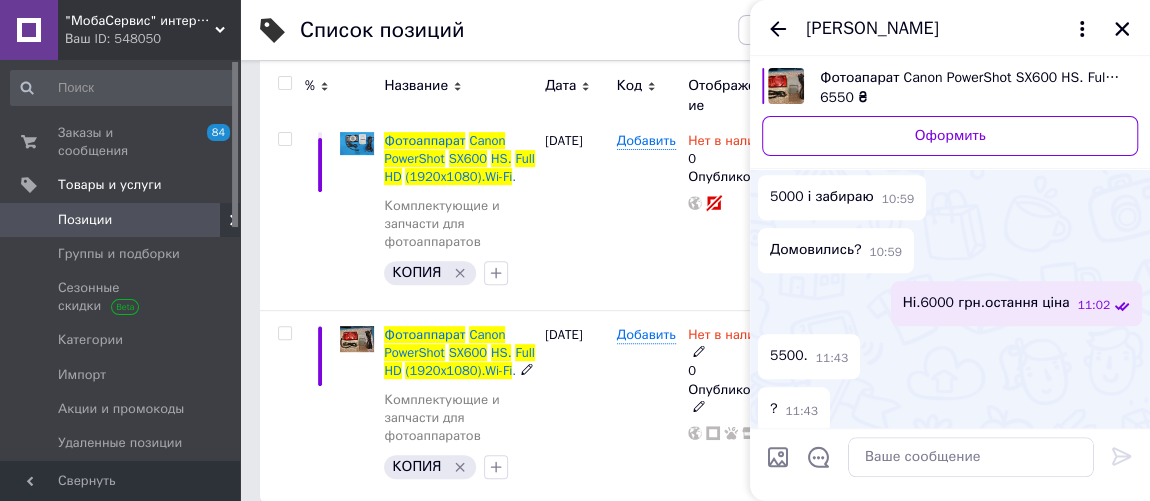 scroll, scrollTop: 670, scrollLeft: 0, axis: vertical 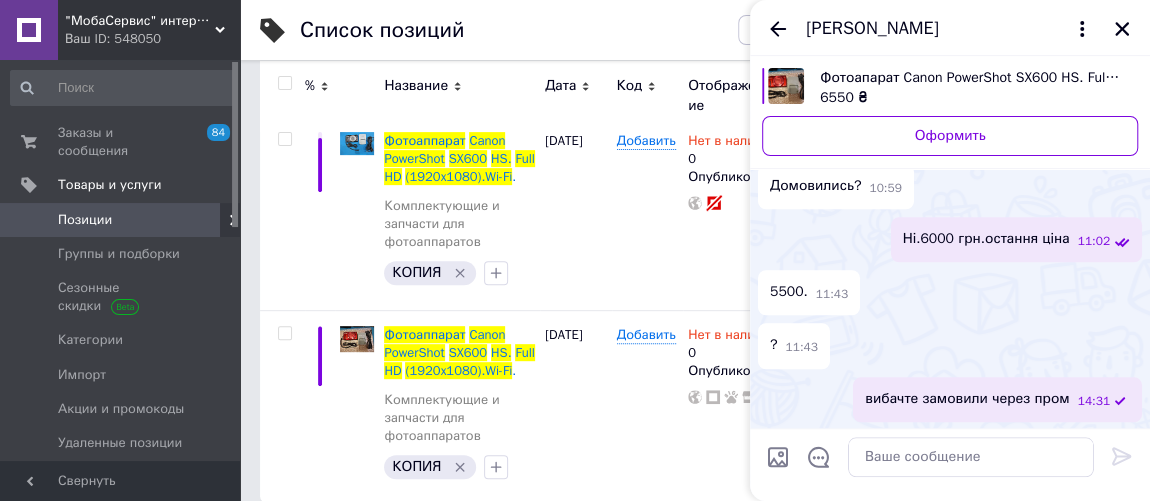 click 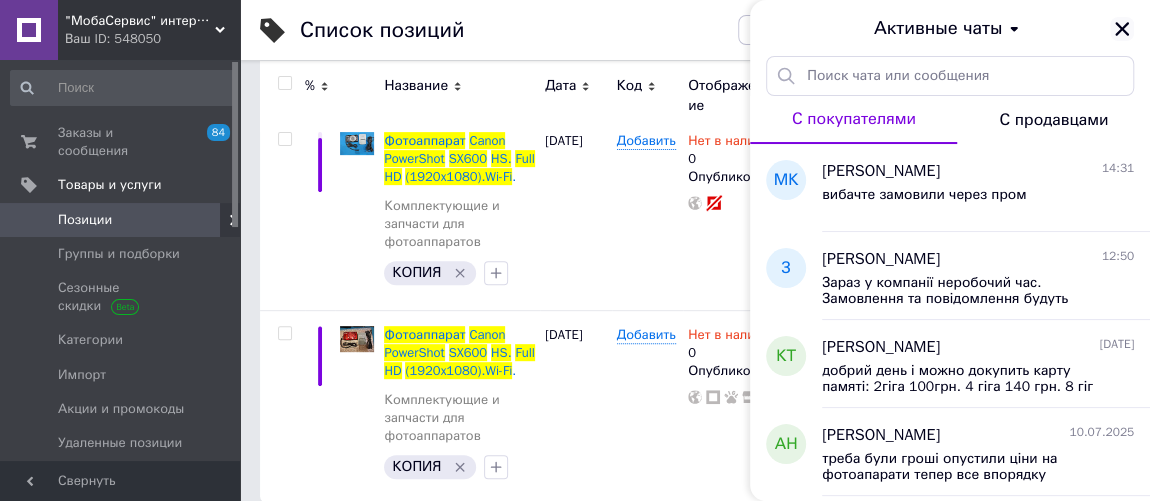 click 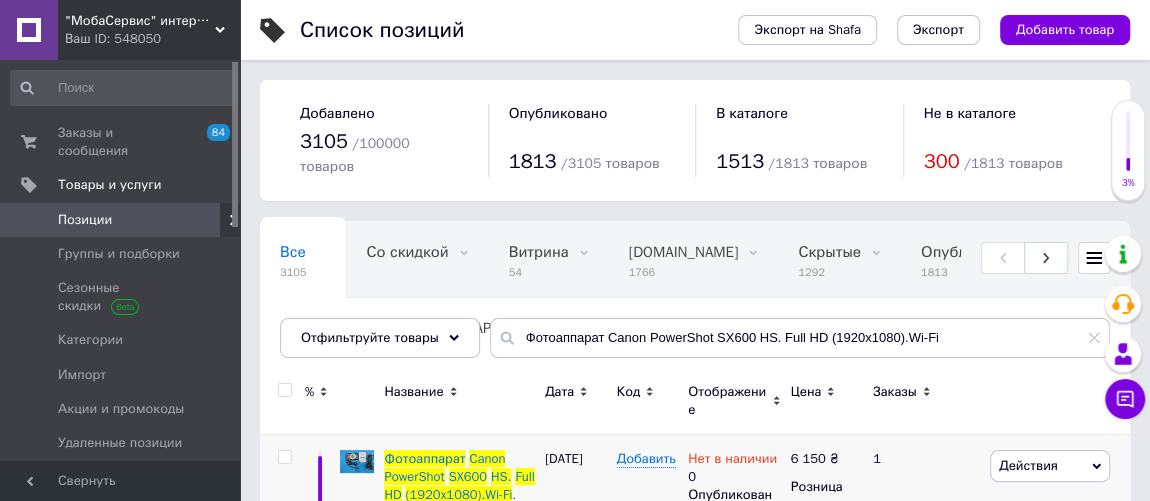 scroll, scrollTop: 210, scrollLeft: 0, axis: vertical 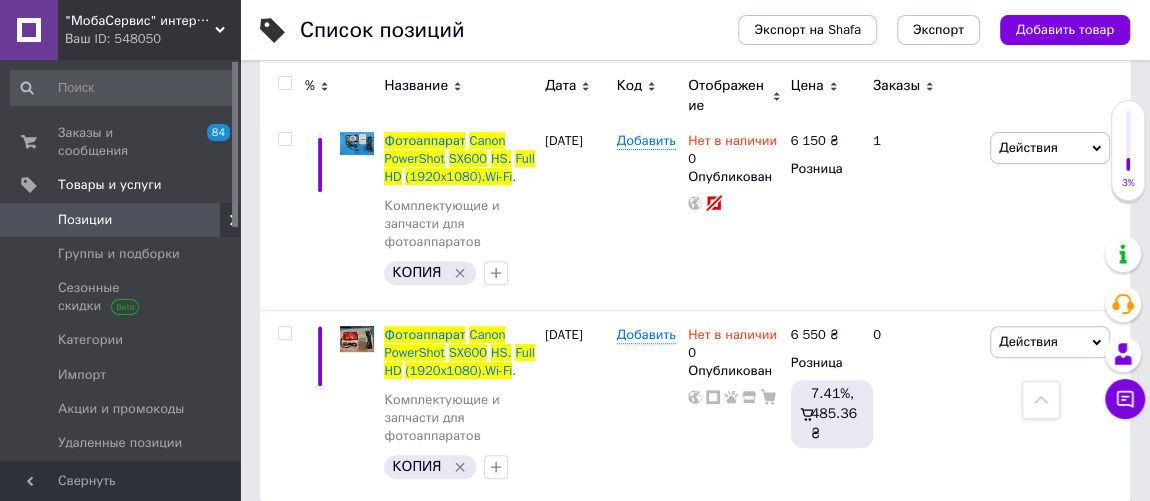 click 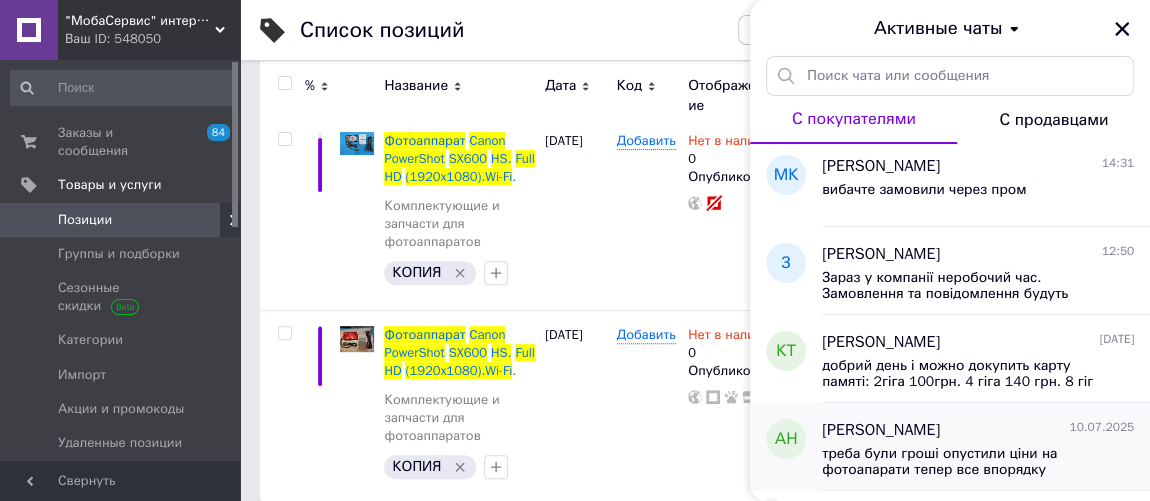 scroll, scrollTop: 0, scrollLeft: 0, axis: both 